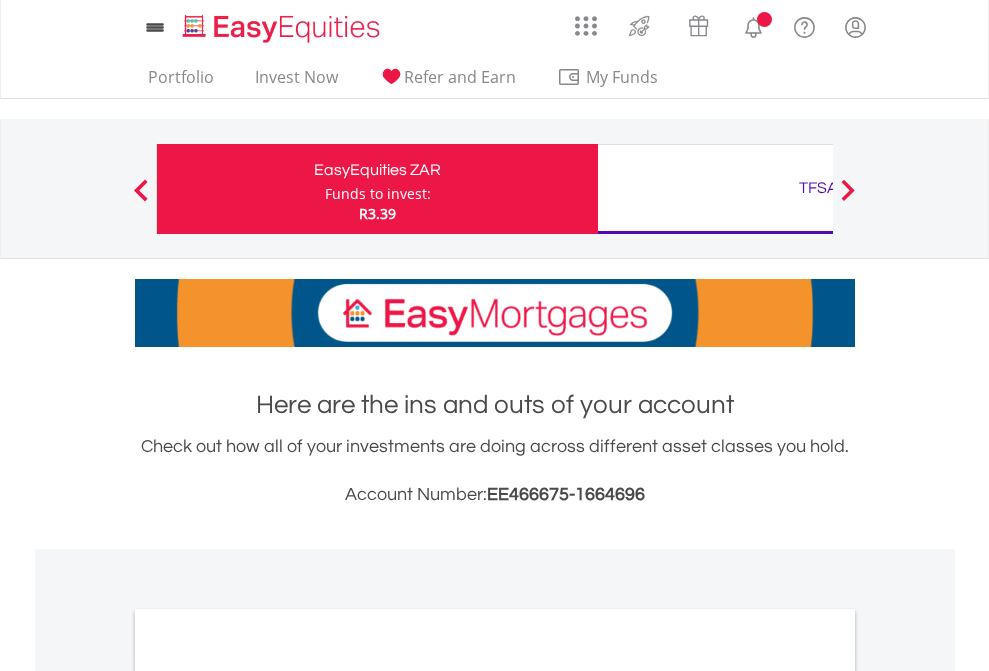 scroll, scrollTop: 0, scrollLeft: 0, axis: both 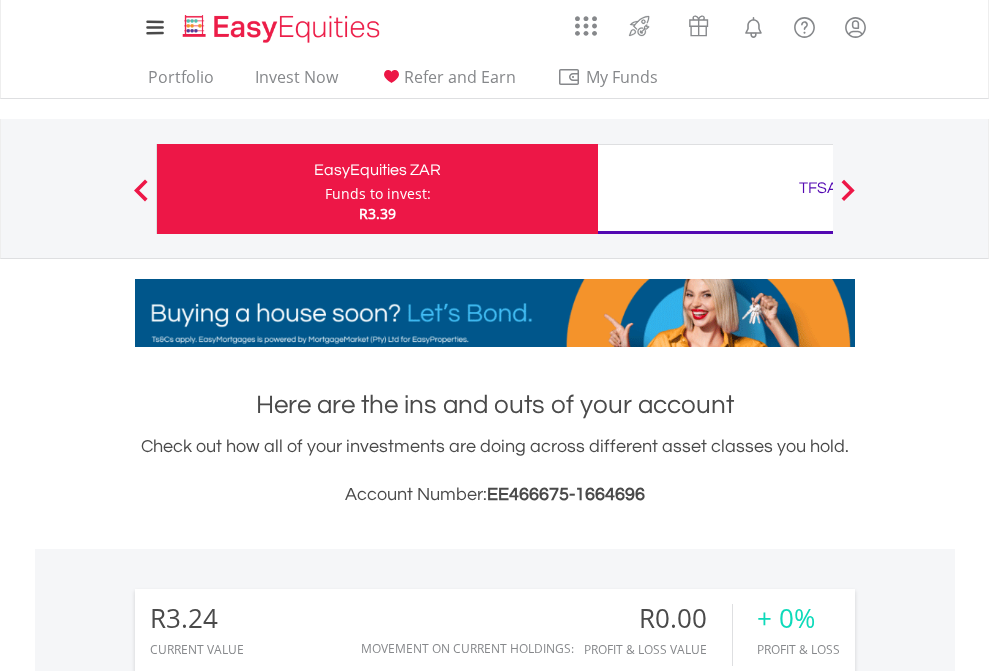 click on "Funds to invest:" at bounding box center (378, 194) 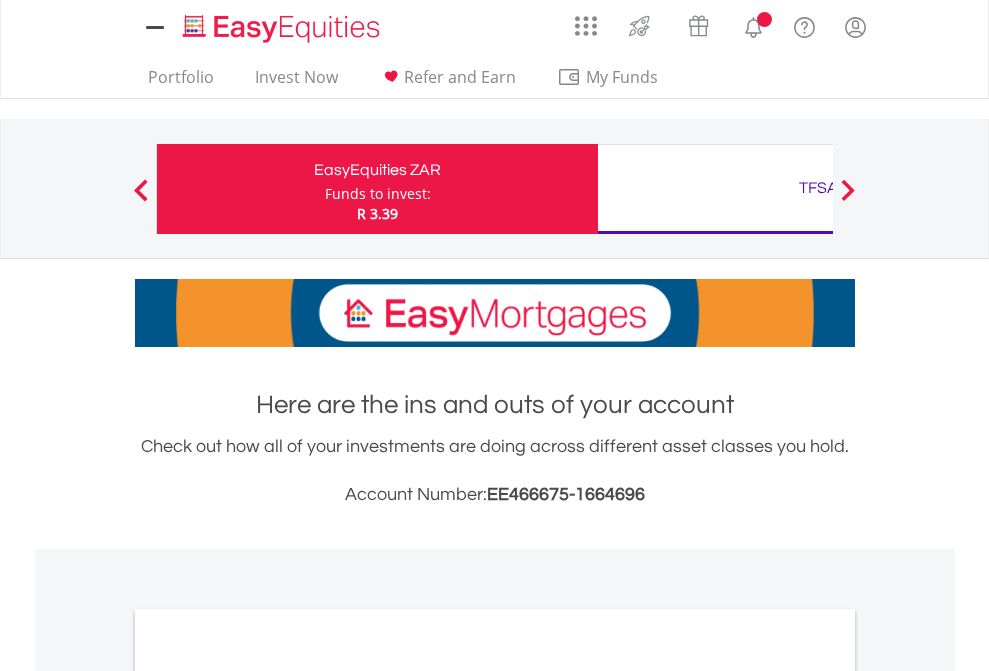 scroll, scrollTop: 0, scrollLeft: 0, axis: both 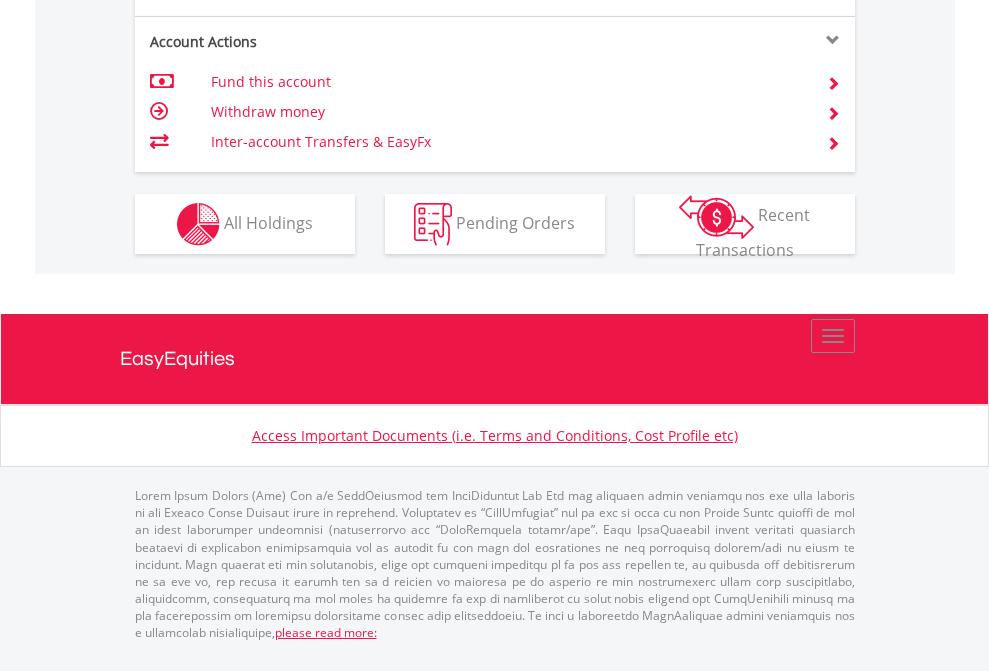 click on "Investment types" at bounding box center [706, -337] 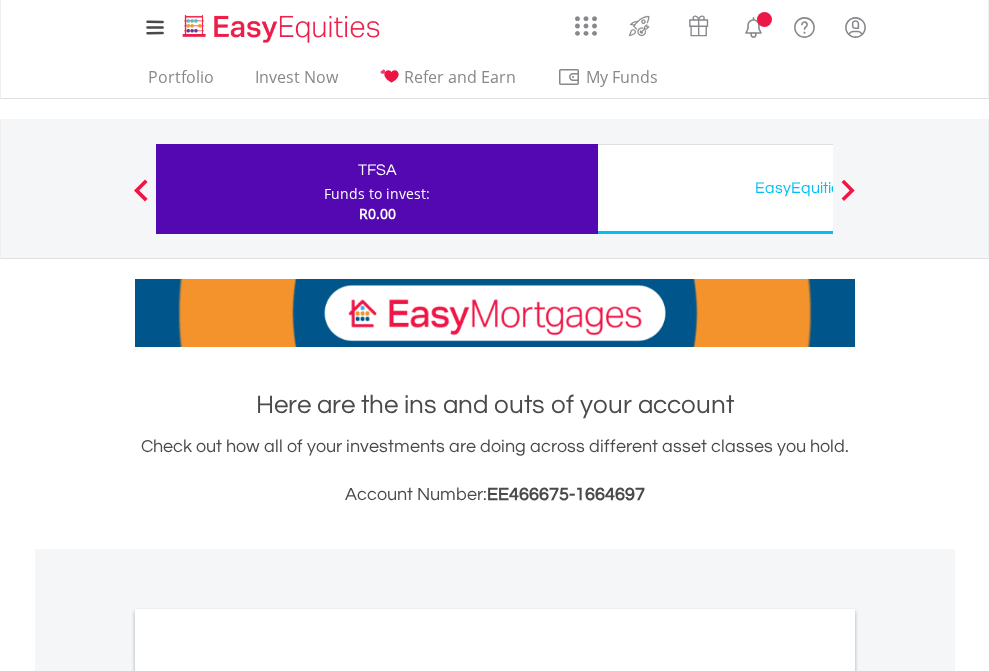 scroll, scrollTop: 0, scrollLeft: 0, axis: both 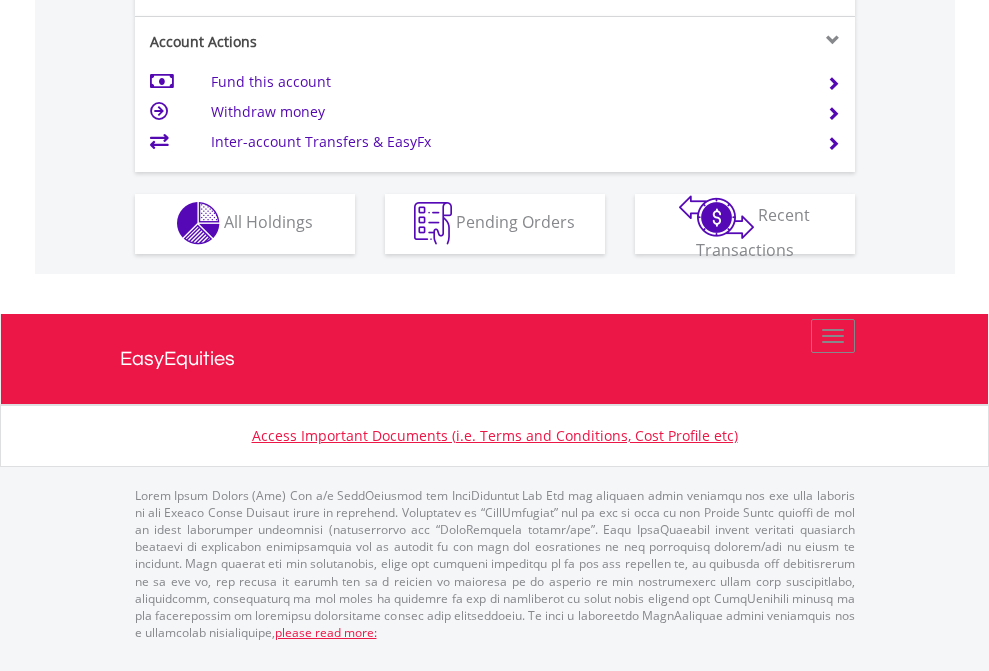click on "Investment types" at bounding box center [706, -353] 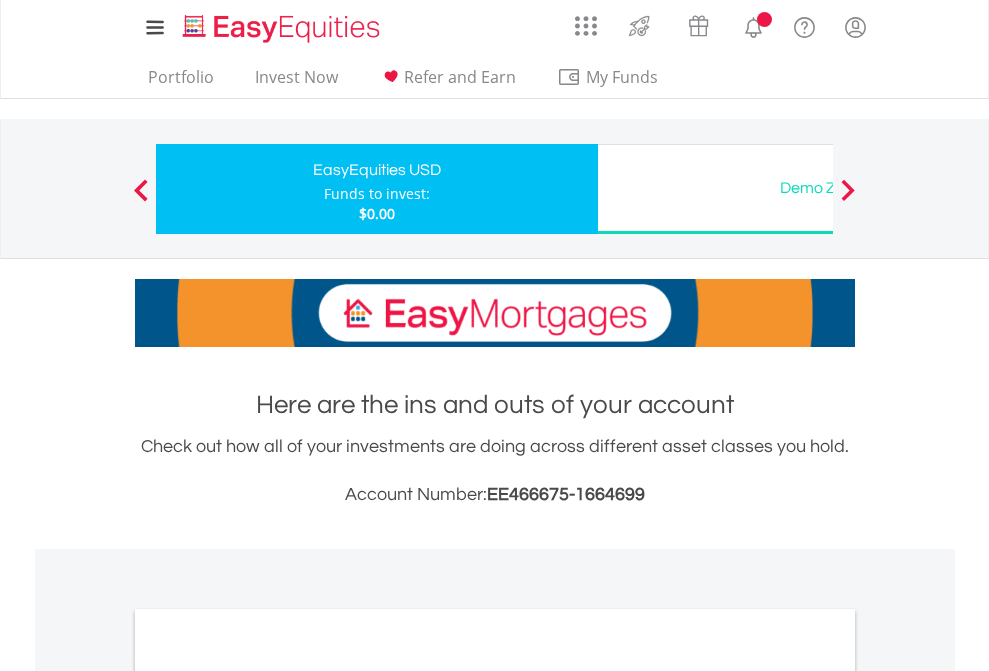 scroll, scrollTop: 0, scrollLeft: 0, axis: both 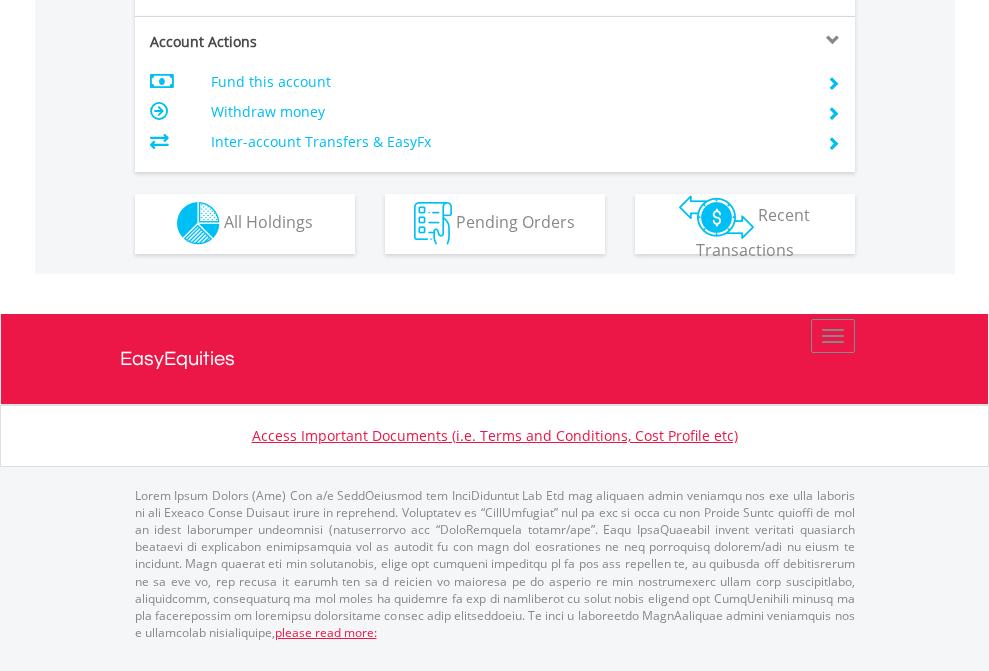 click on "Investment types" at bounding box center (706, -353) 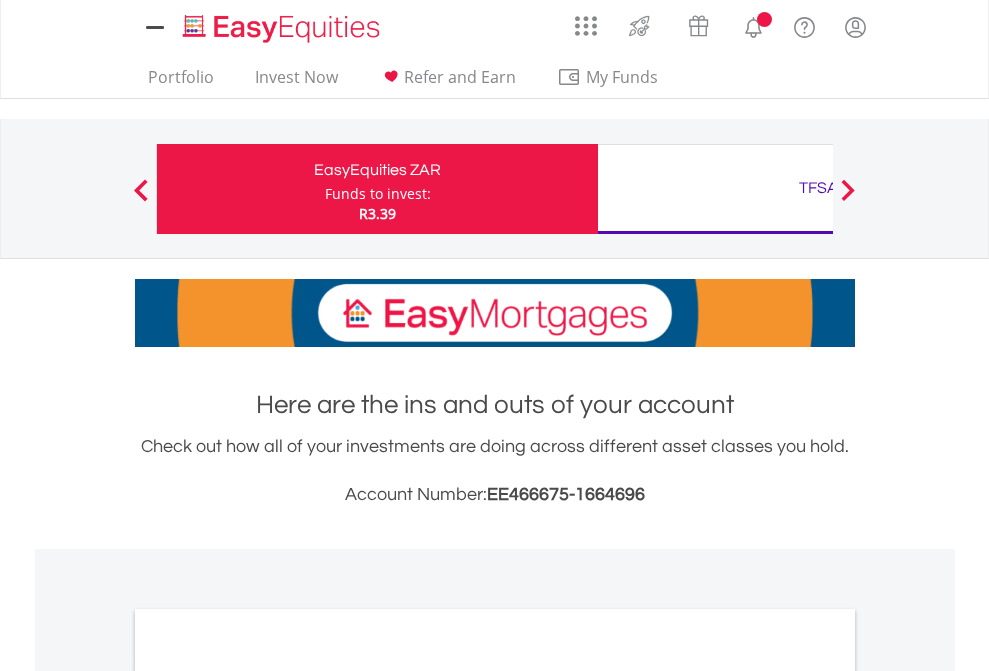 scroll, scrollTop: 0, scrollLeft: 0, axis: both 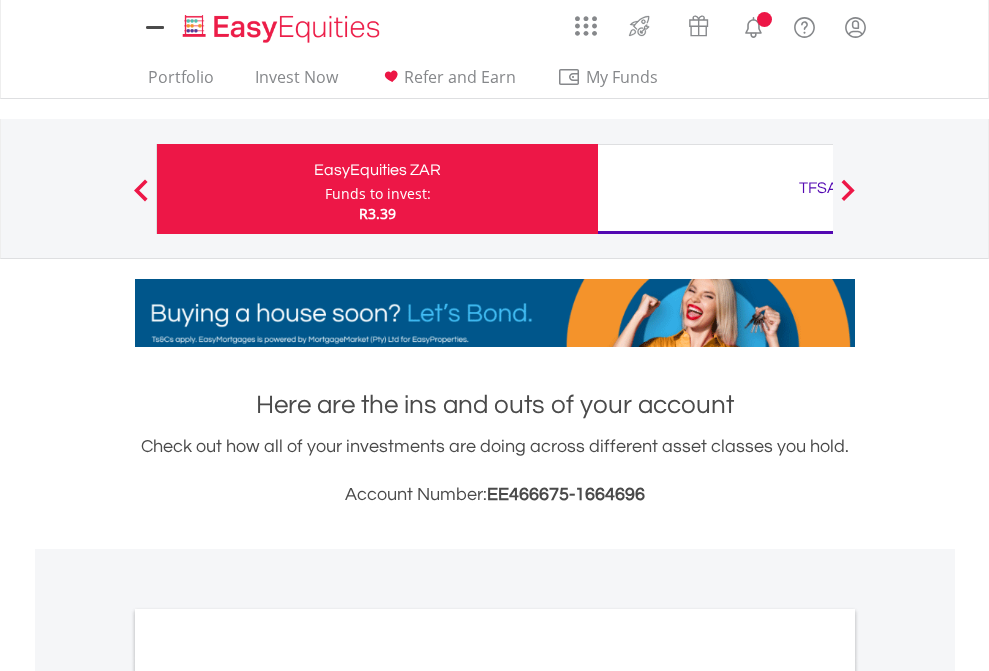 click on "All Holdings" at bounding box center (268, 1096) 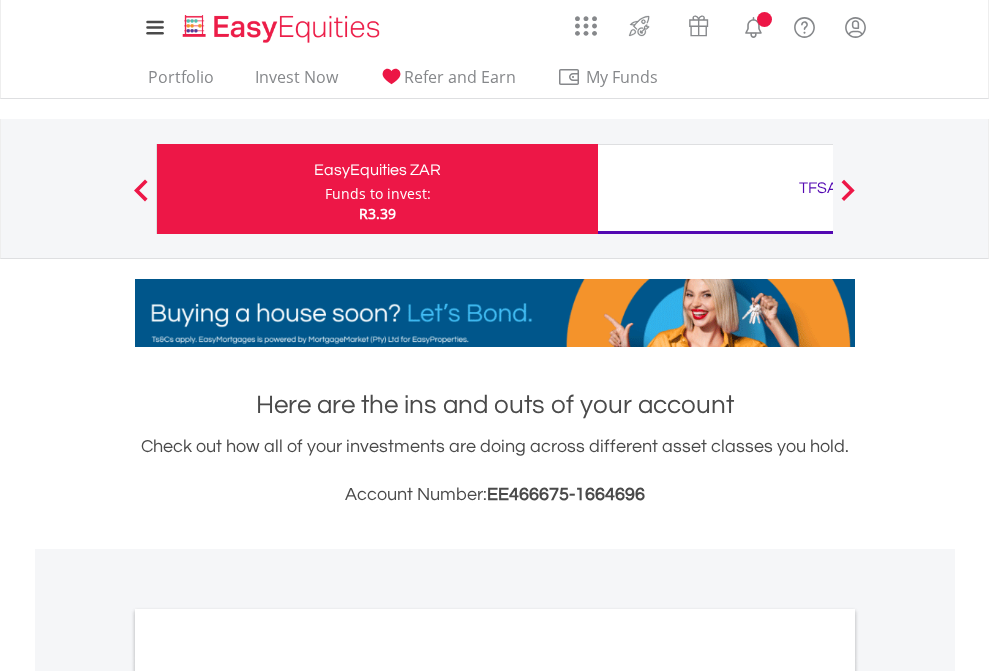 scroll, scrollTop: 1202, scrollLeft: 0, axis: vertical 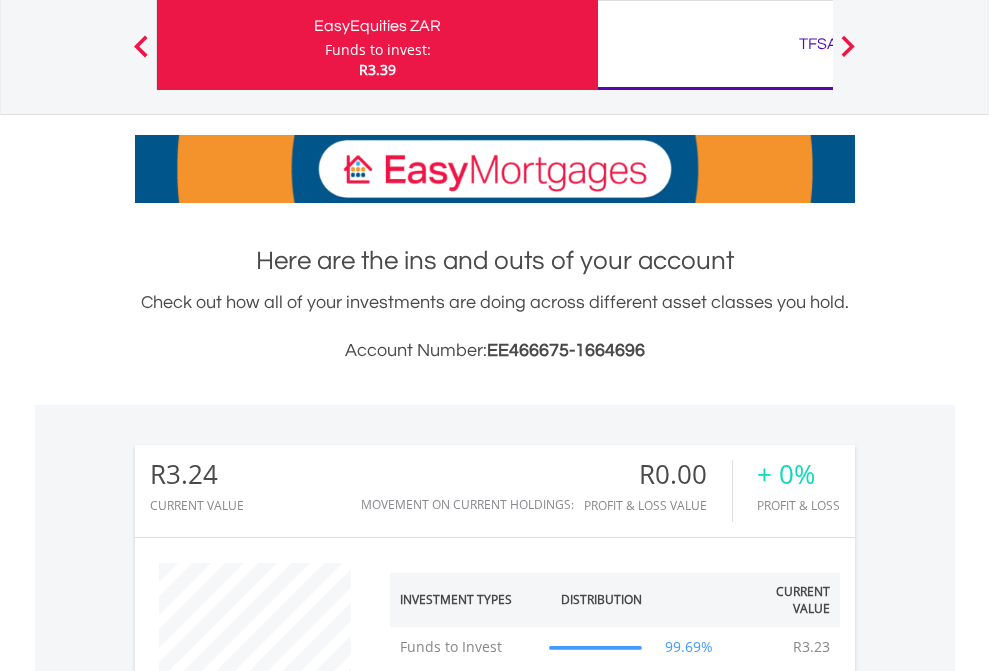 click on "TFSA" at bounding box center [818, 44] 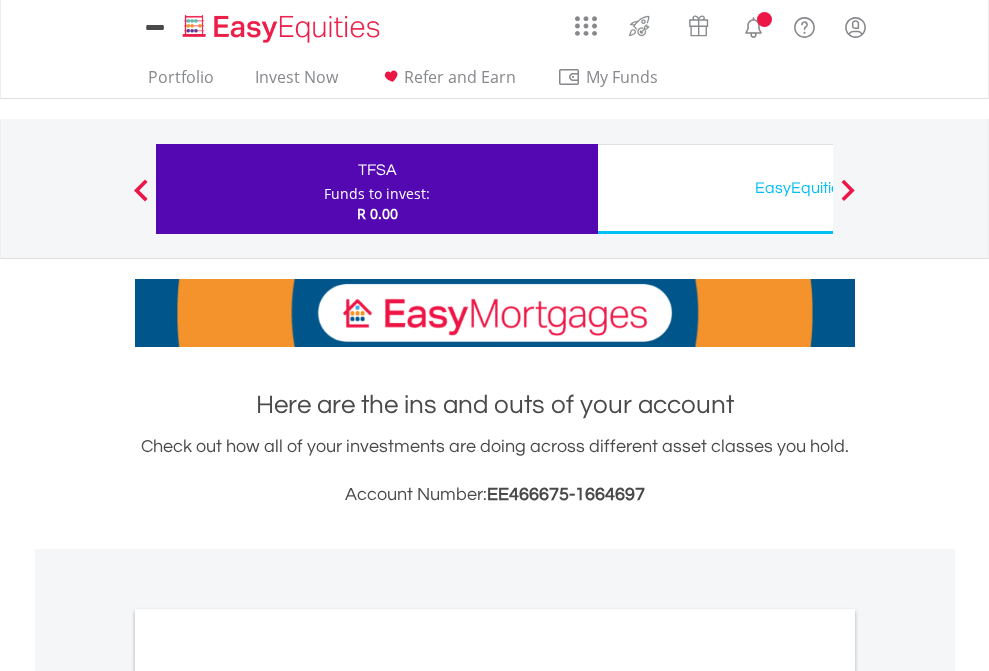 scroll, scrollTop: 0, scrollLeft: 0, axis: both 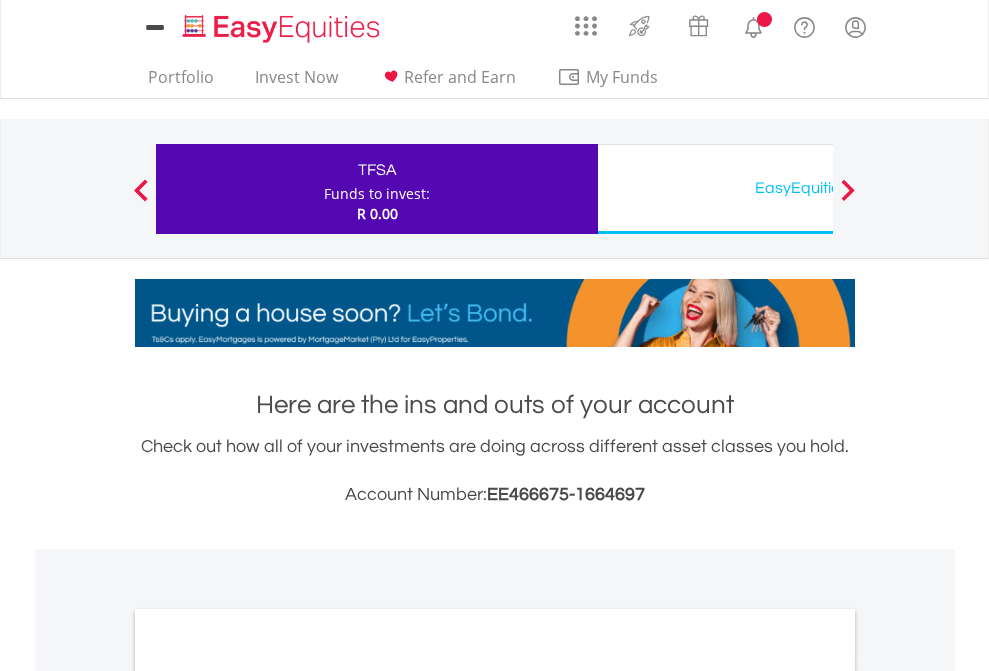 click on "All Holdings" at bounding box center [268, 1096] 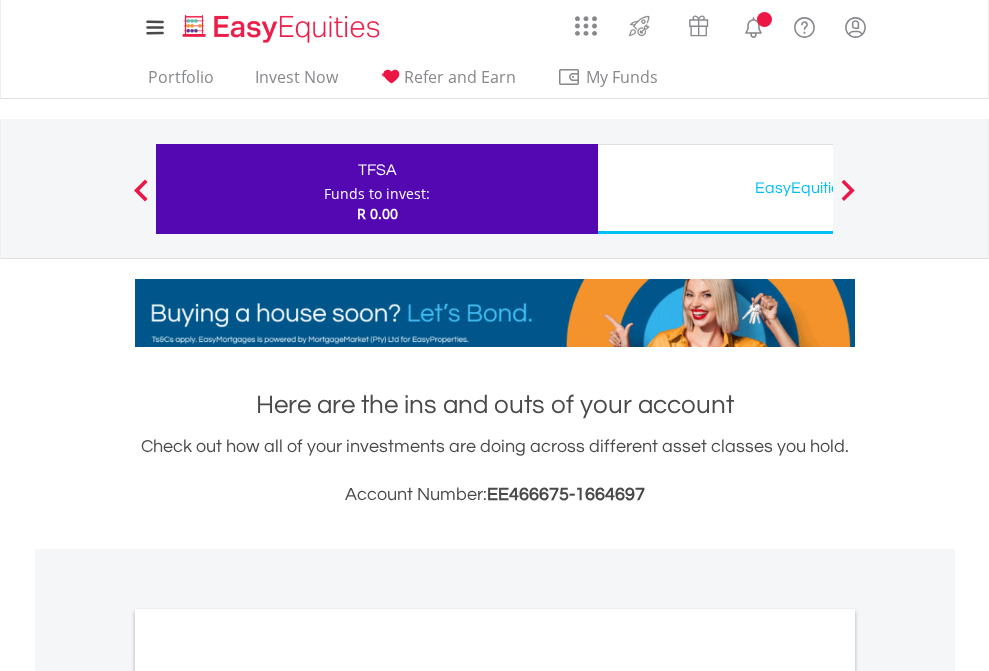 scroll, scrollTop: 1202, scrollLeft: 0, axis: vertical 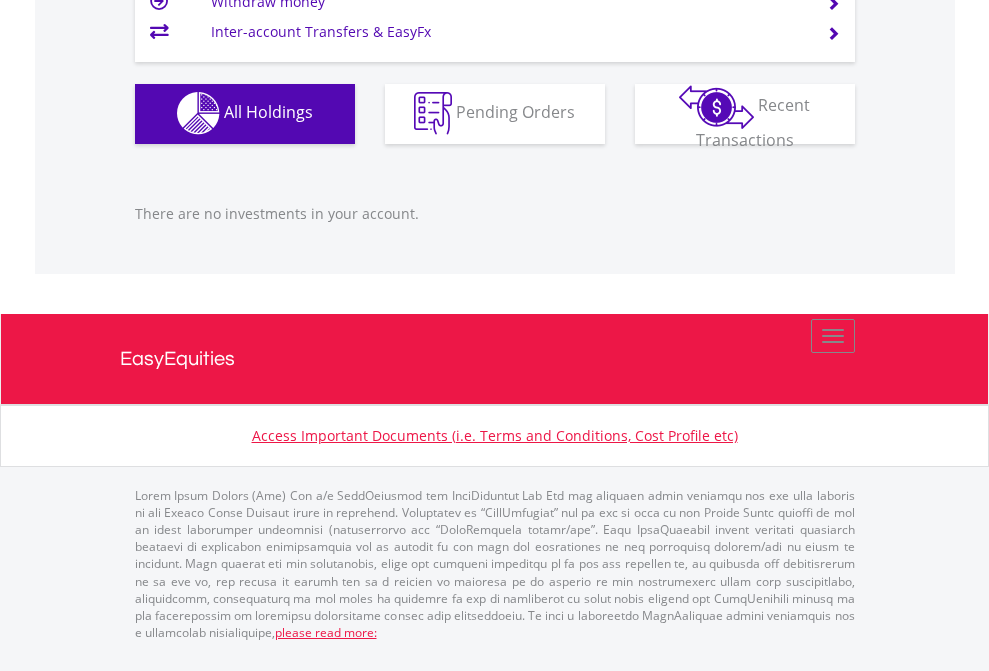 click on "EasyEquities USD" at bounding box center [818, -1142] 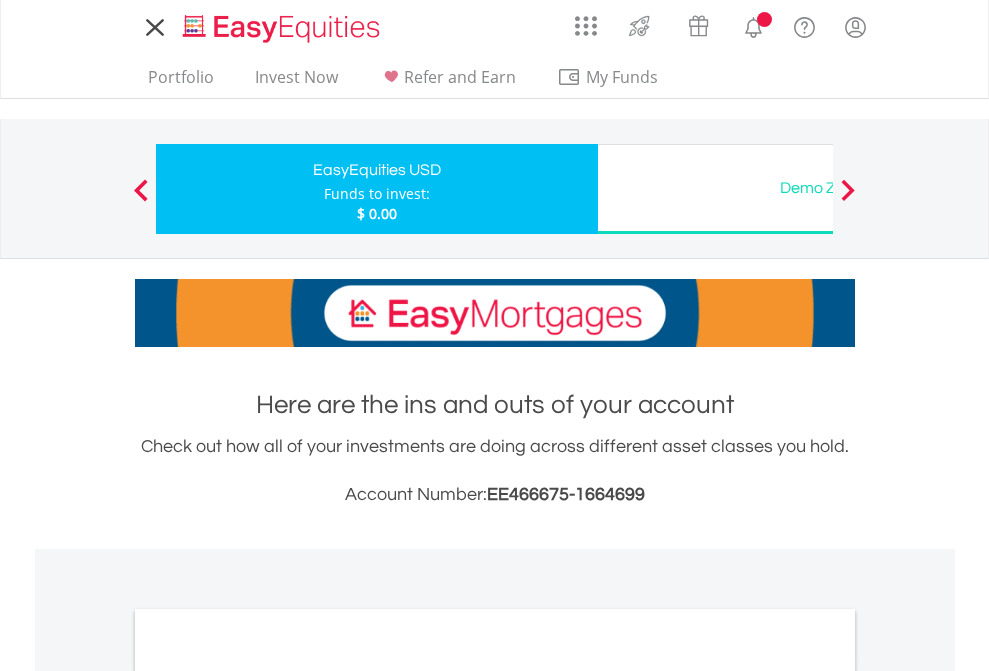 scroll, scrollTop: 0, scrollLeft: 0, axis: both 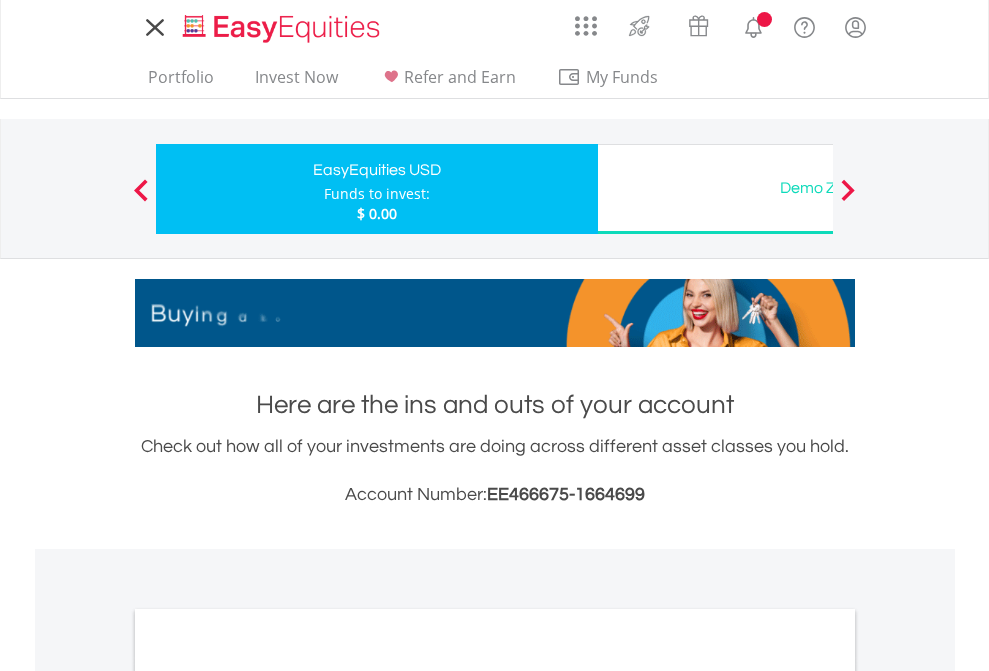 click on "All Holdings" at bounding box center (268, 1096) 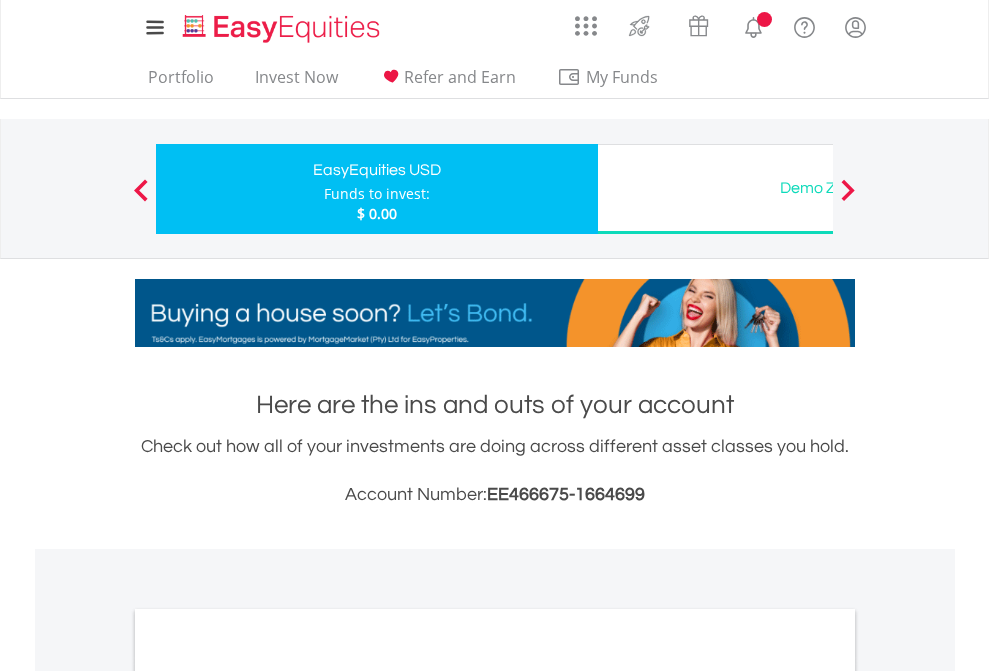 scroll, scrollTop: 1202, scrollLeft: 0, axis: vertical 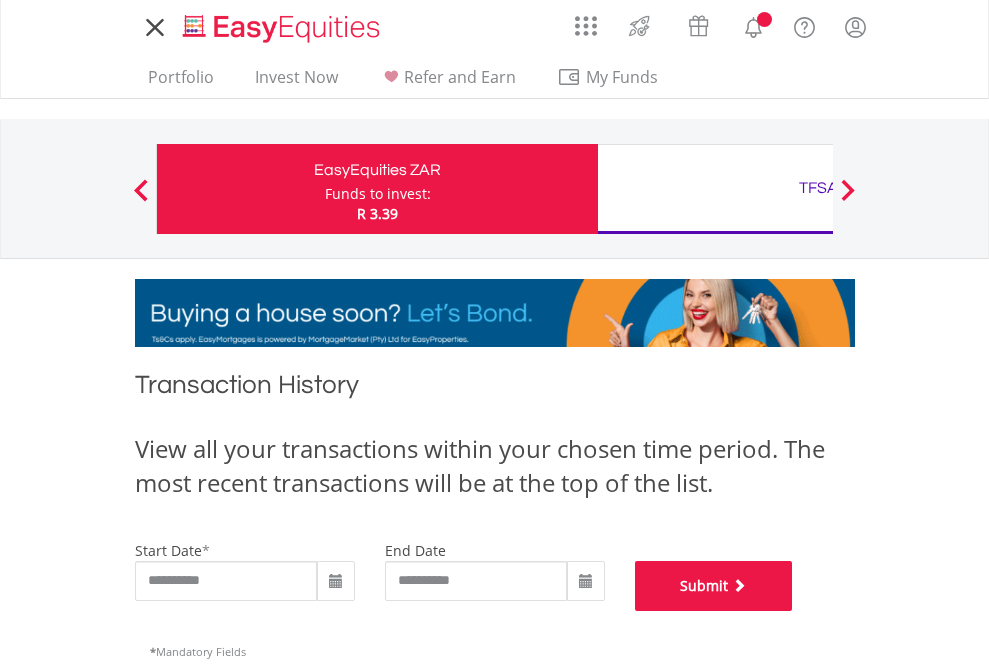 click on "Submit" at bounding box center (714, 586) 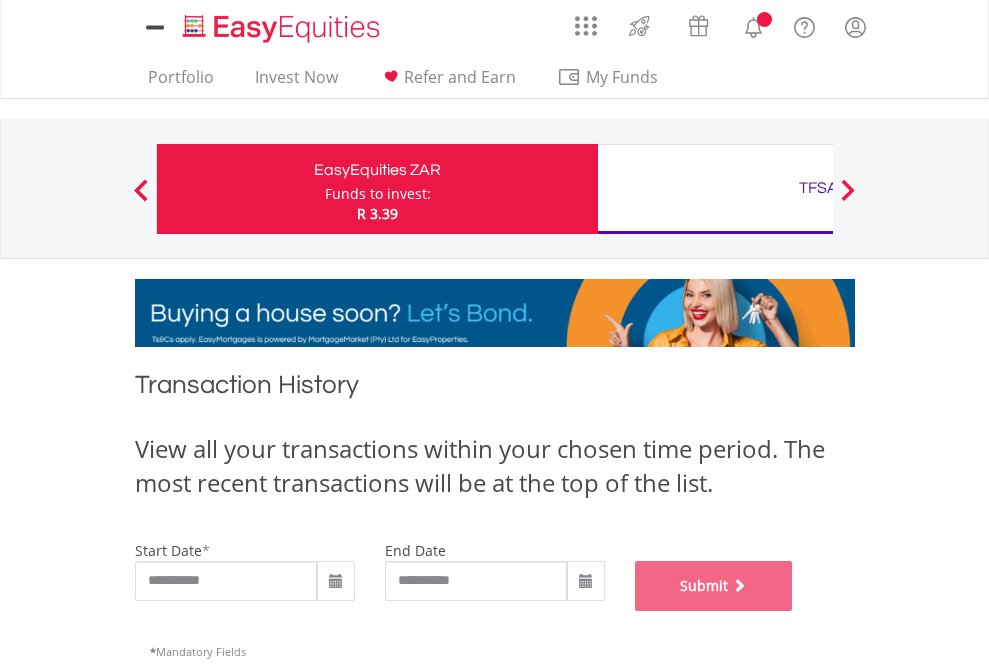 scroll, scrollTop: 811, scrollLeft: 0, axis: vertical 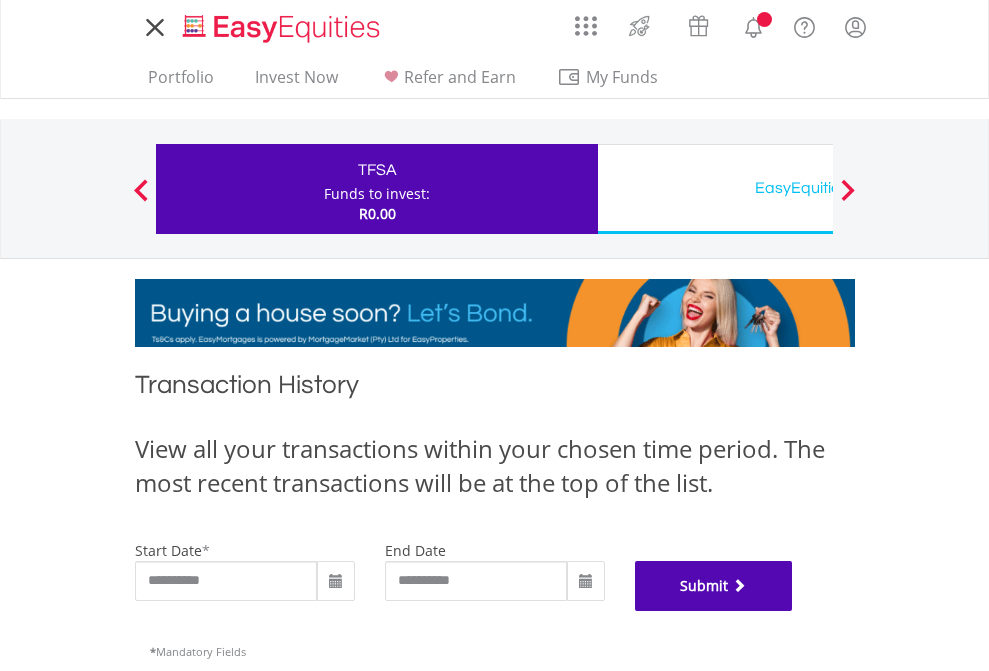 click on "Submit" at bounding box center [714, 586] 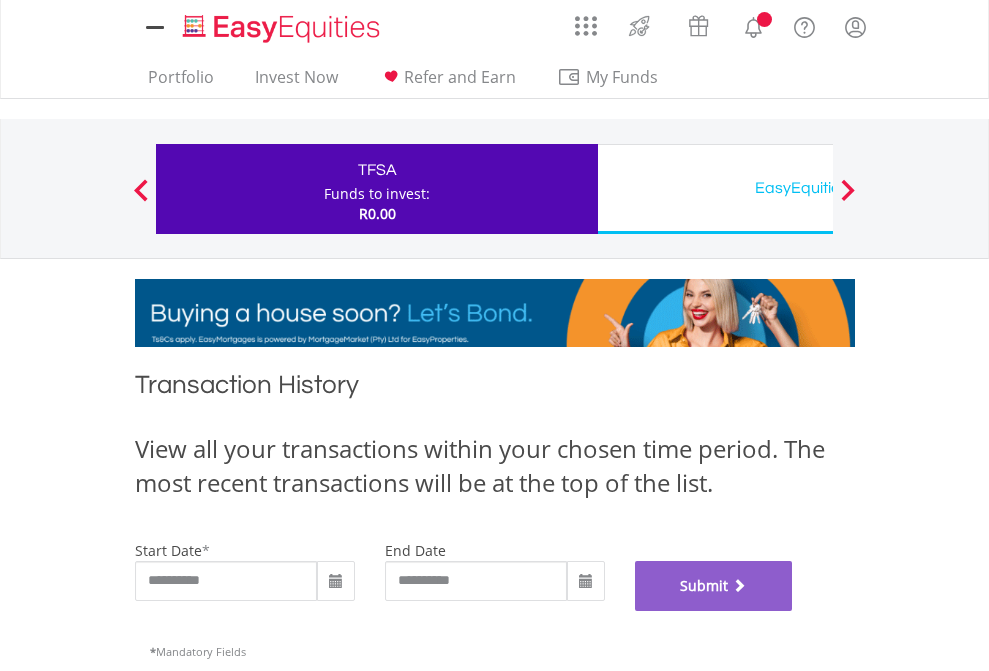 scroll, scrollTop: 811, scrollLeft: 0, axis: vertical 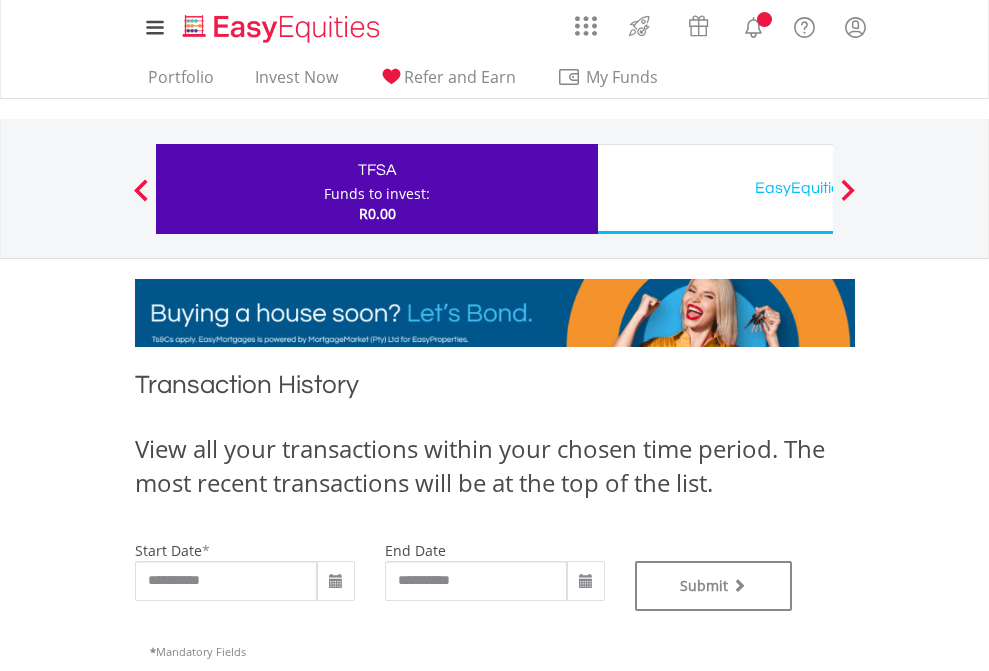 click on "EasyEquities USD" at bounding box center [818, 188] 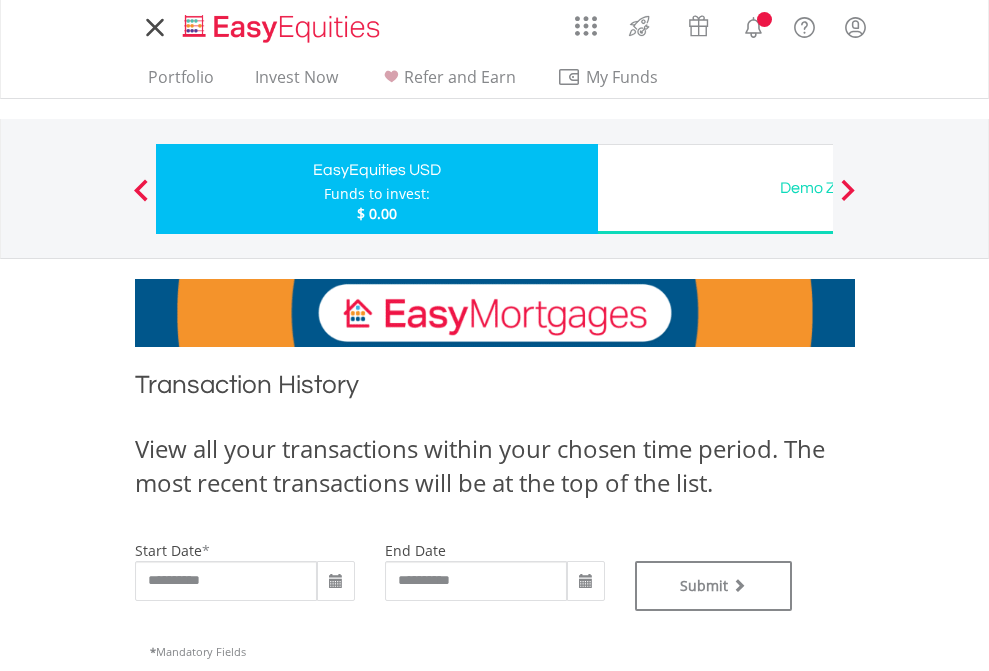 scroll, scrollTop: 0, scrollLeft: 0, axis: both 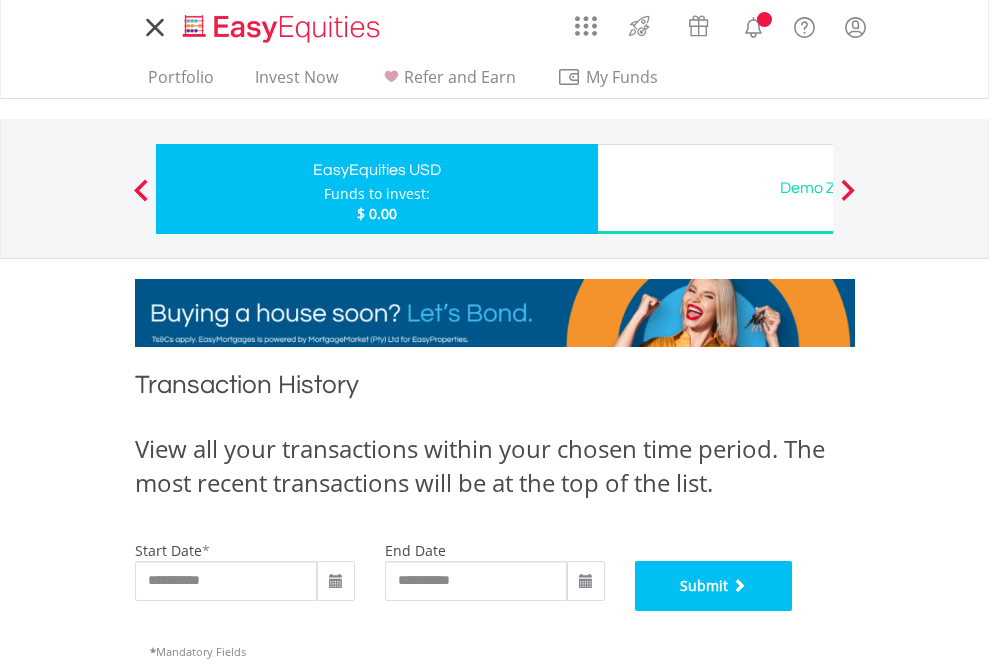 click on "Submit" at bounding box center [714, 586] 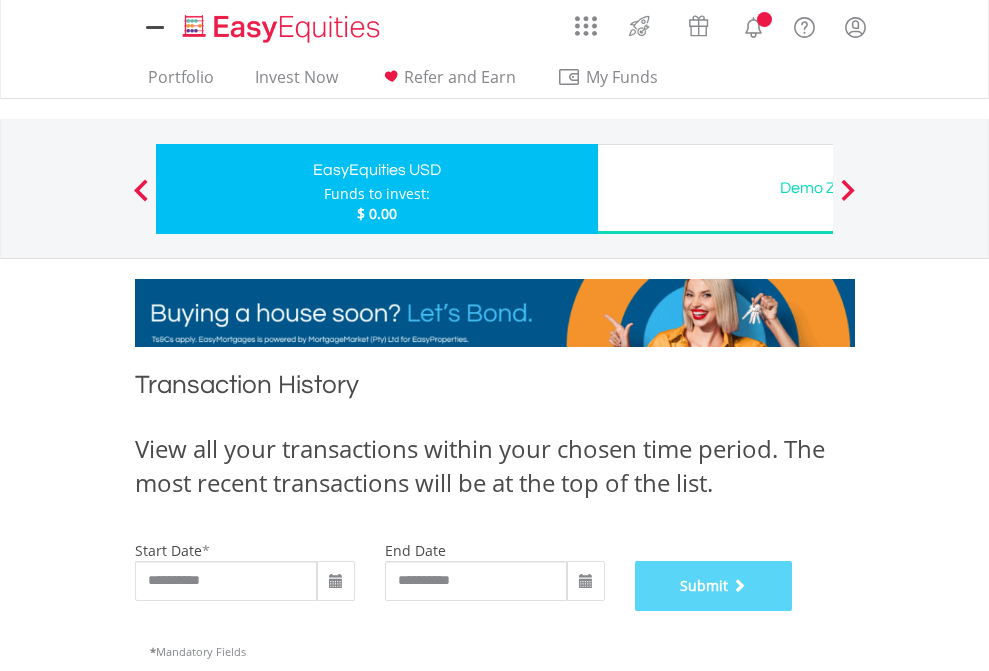 scroll, scrollTop: 811, scrollLeft: 0, axis: vertical 